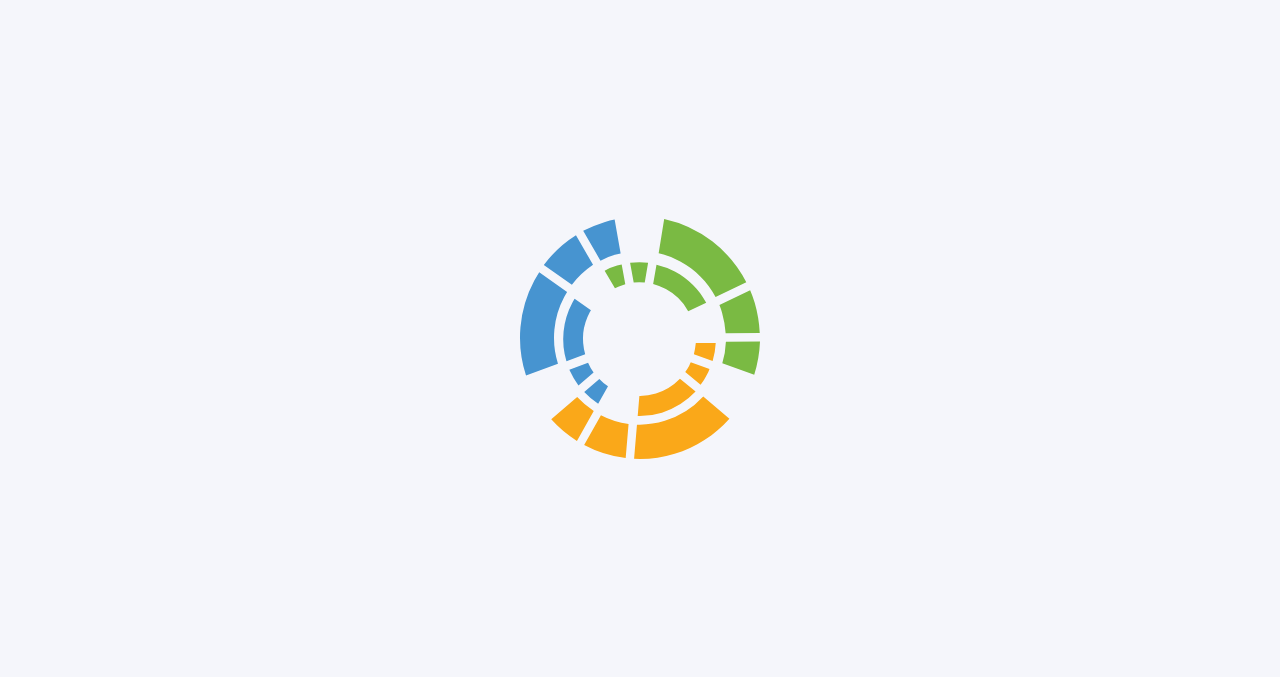 scroll, scrollTop: 0, scrollLeft: 0, axis: both 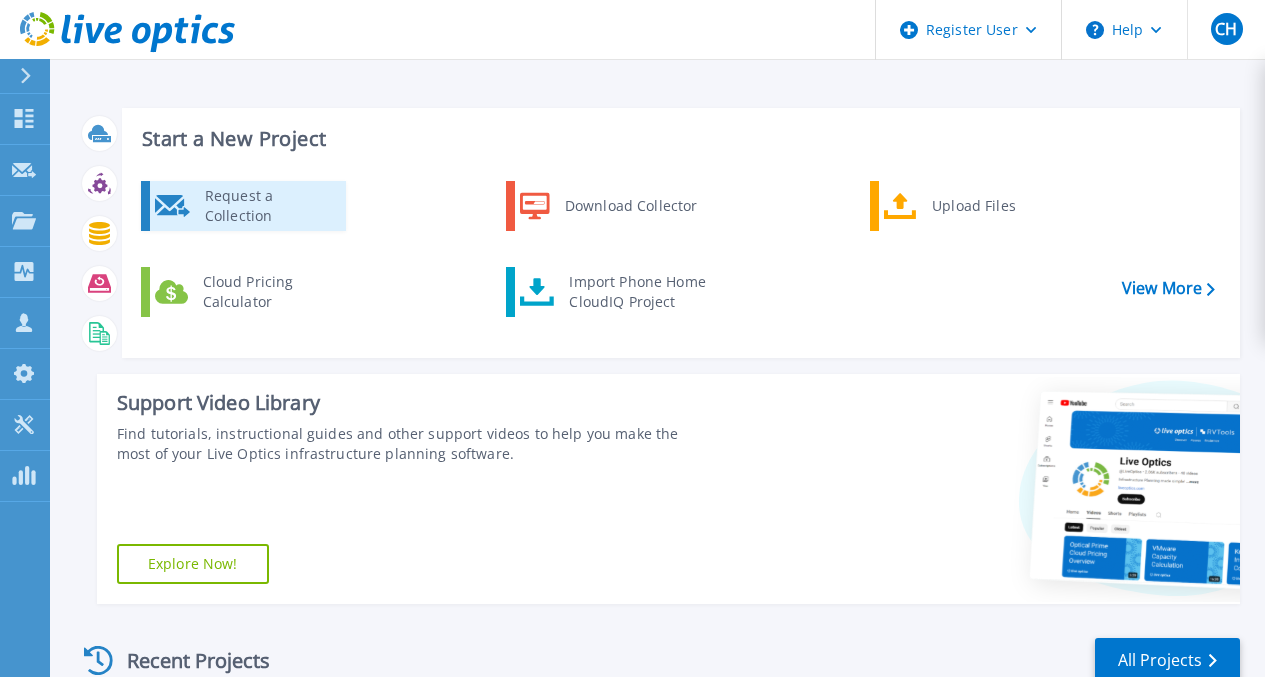 click on "Request a Collection" at bounding box center (268, 206) 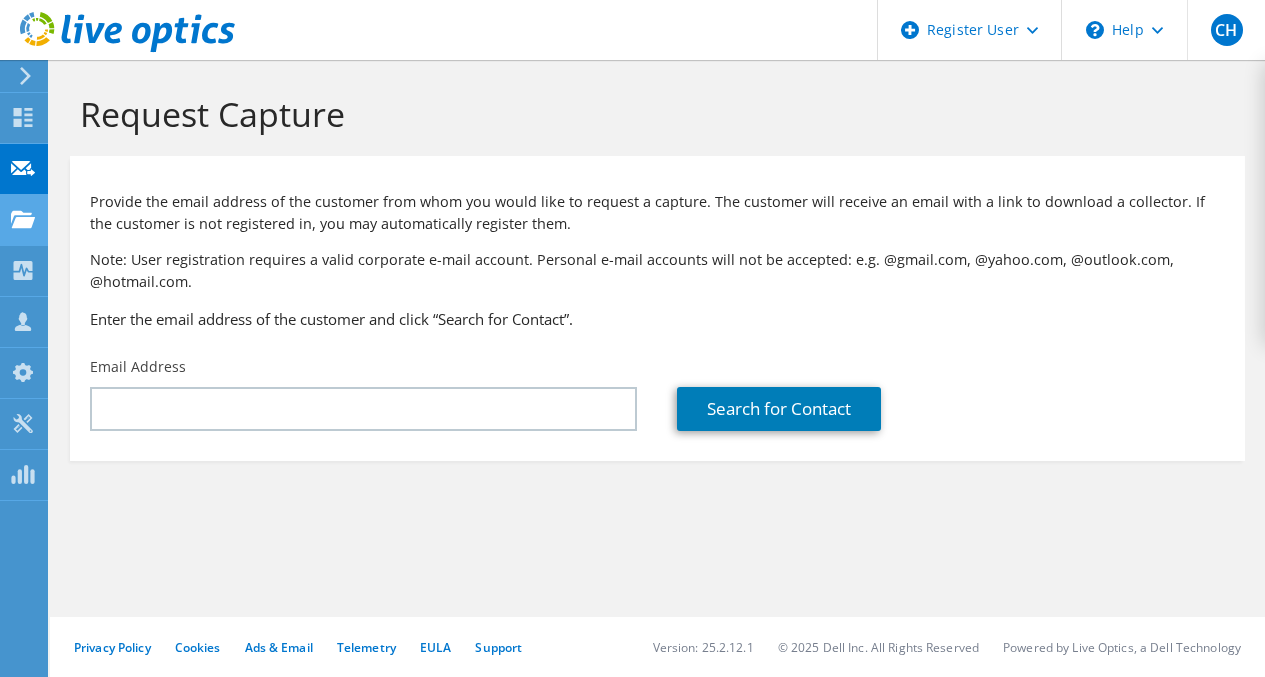 scroll, scrollTop: 0, scrollLeft: 0, axis: both 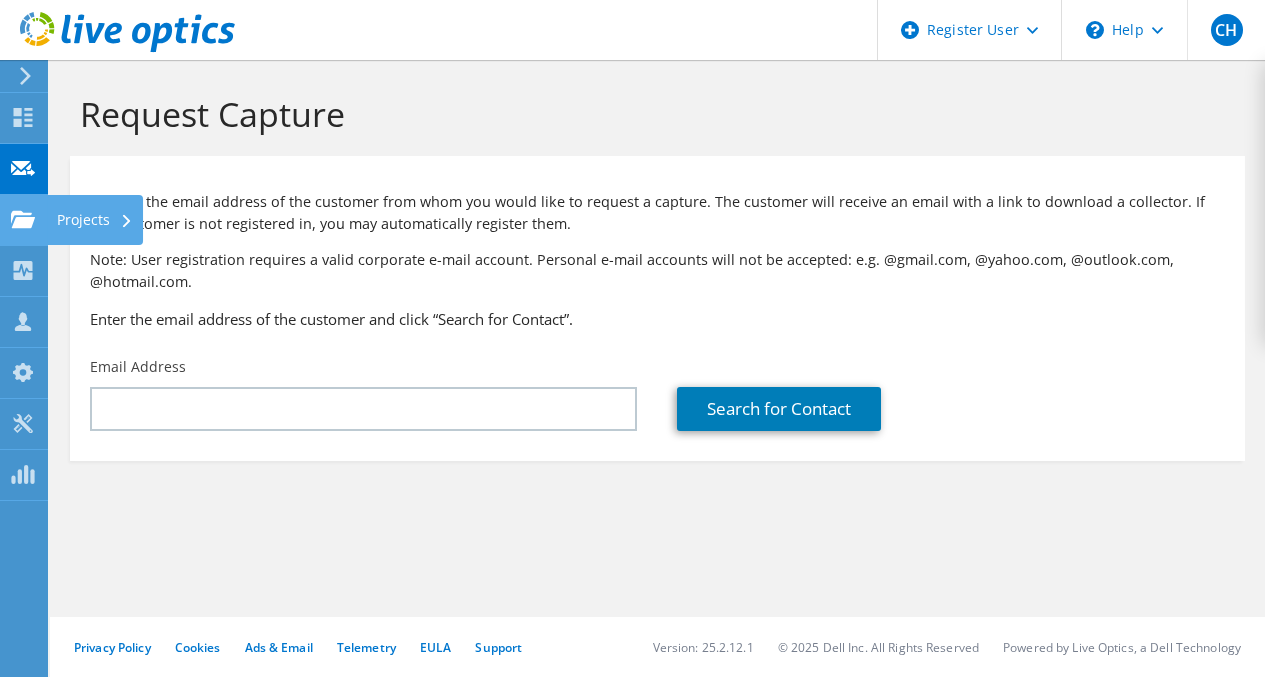 click on "Projects" at bounding box center (-66, 220) 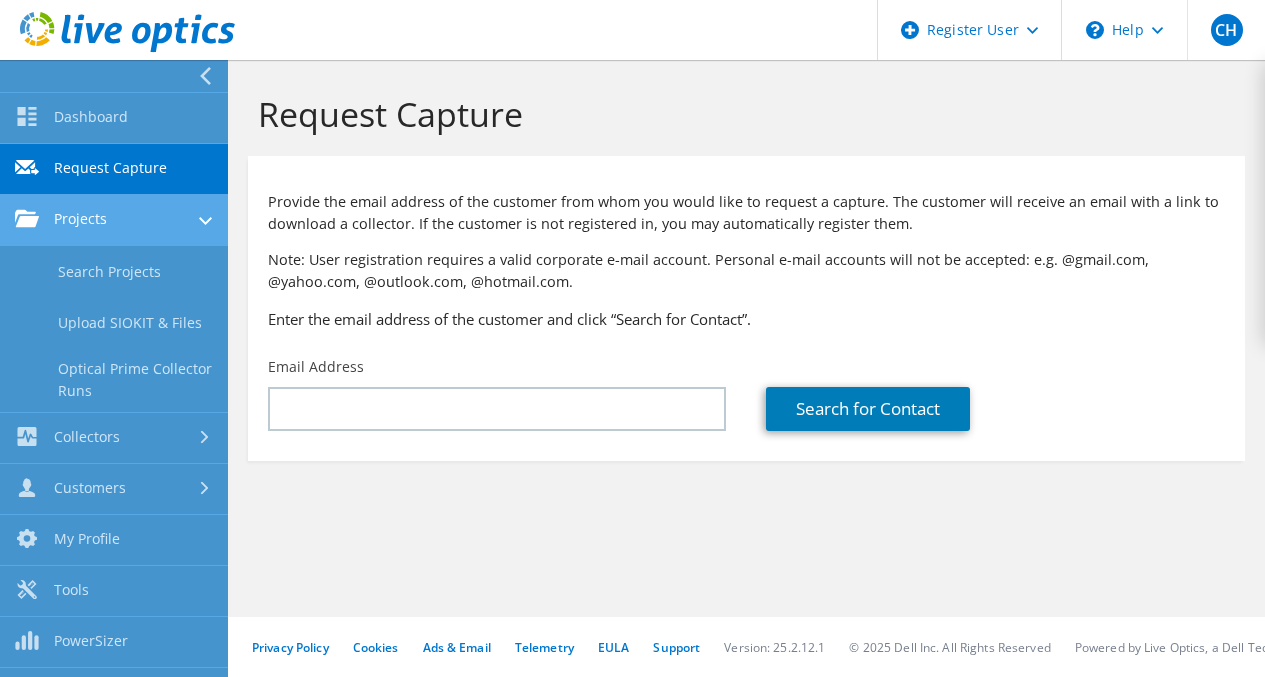click on "Projects" at bounding box center (114, 220) 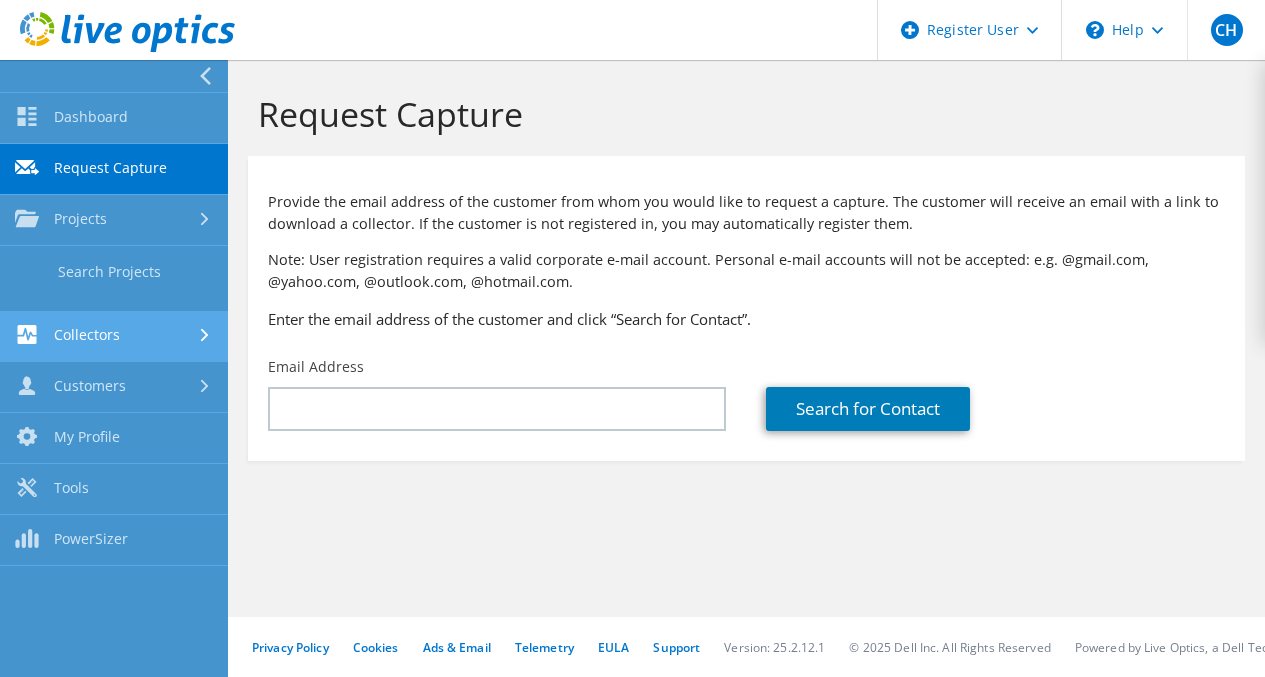 click on "Collectors" at bounding box center (114, 336) 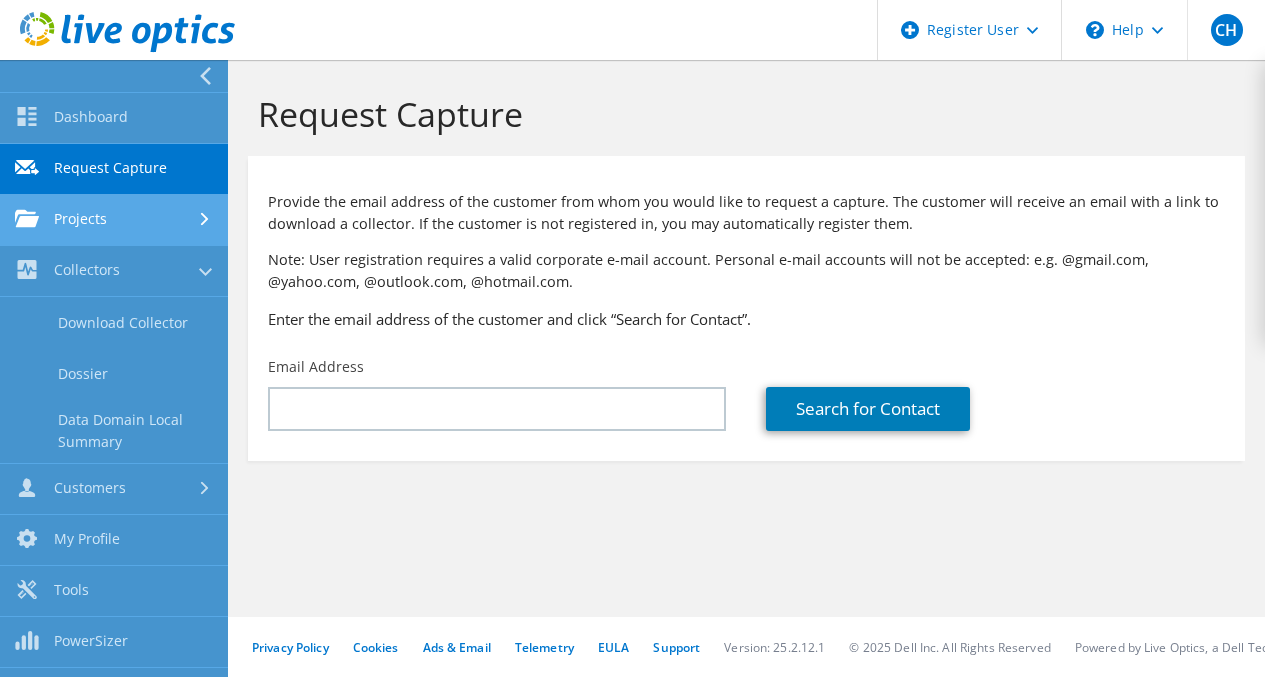 click on "Projects" at bounding box center [114, 220] 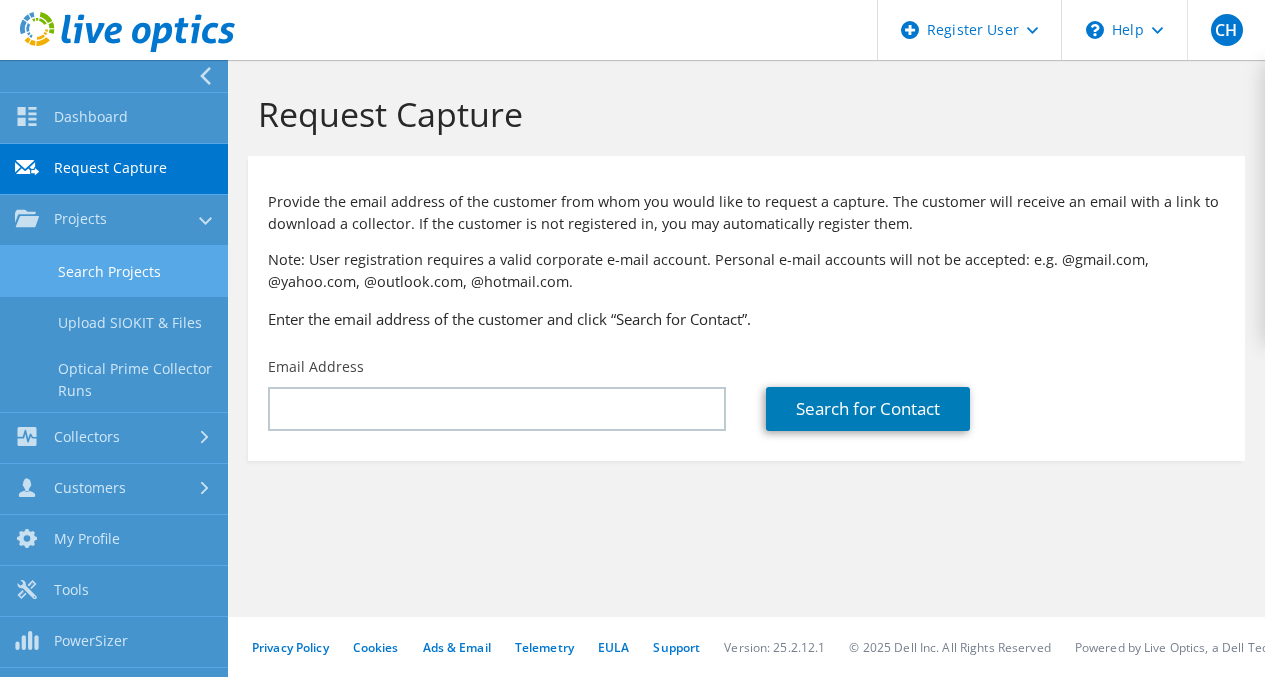 click on "Search Projects" at bounding box center (114, 271) 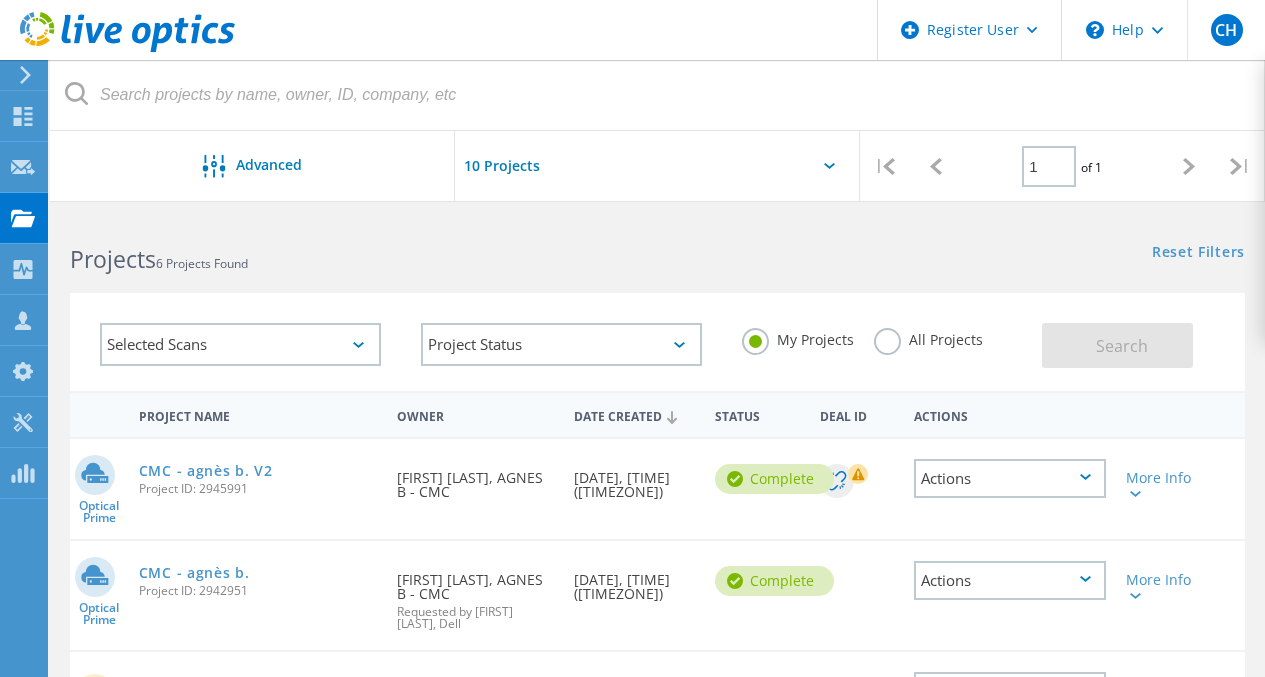 scroll, scrollTop: 0, scrollLeft: 0, axis: both 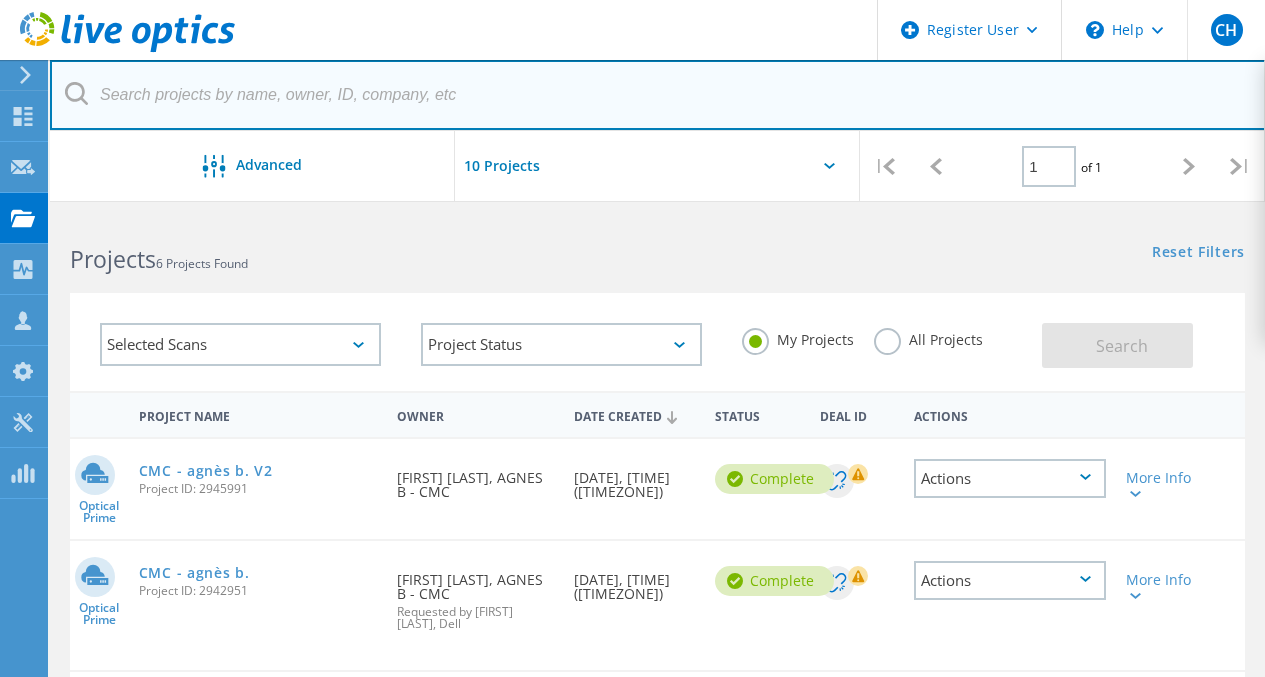 click at bounding box center (658, 95) 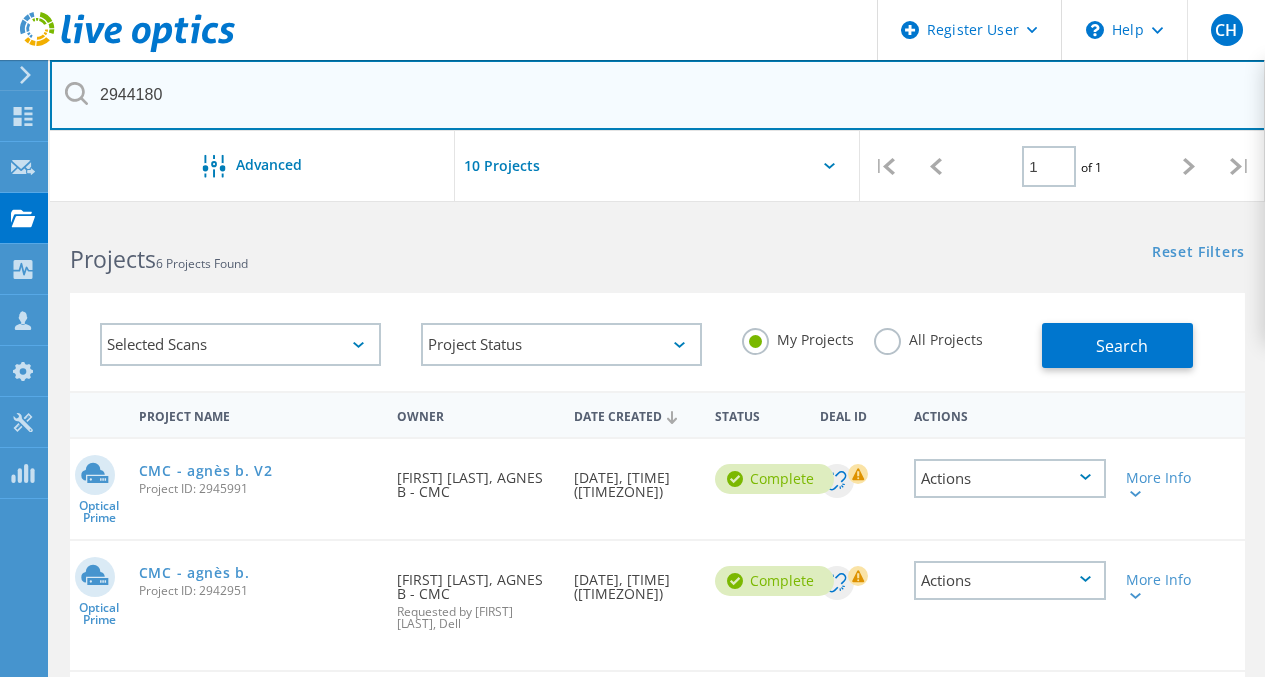 type on "2944180" 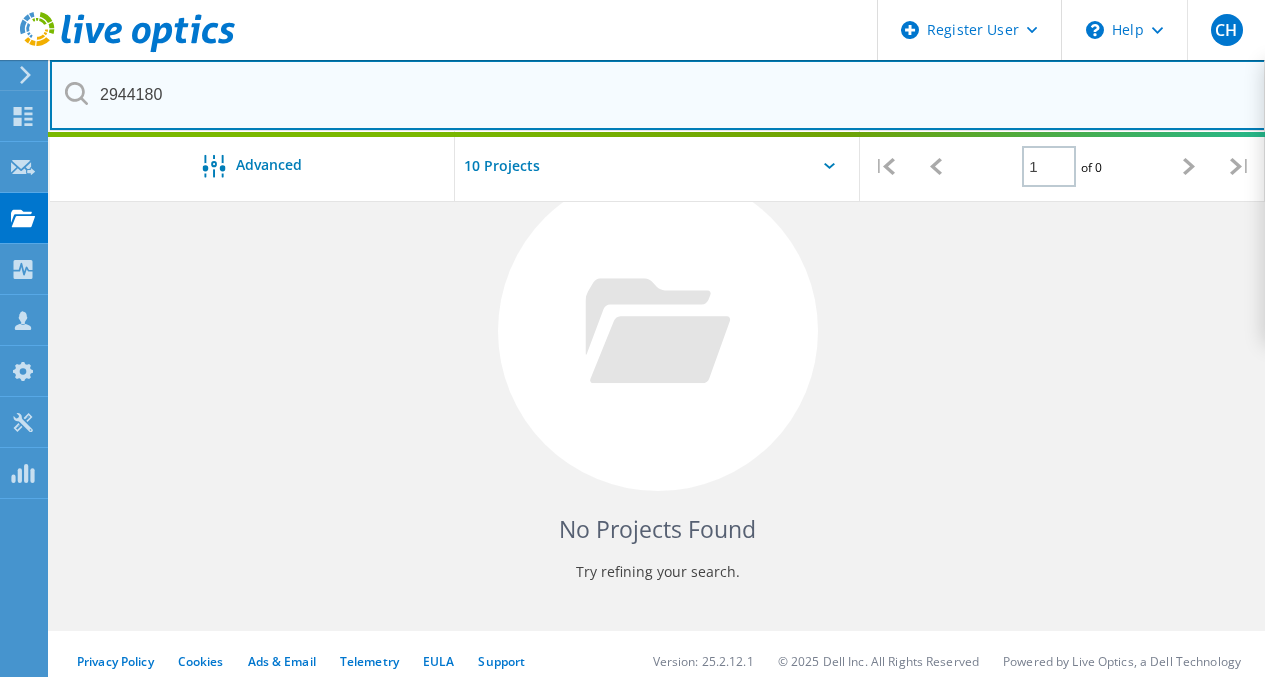scroll, scrollTop: 0, scrollLeft: 0, axis: both 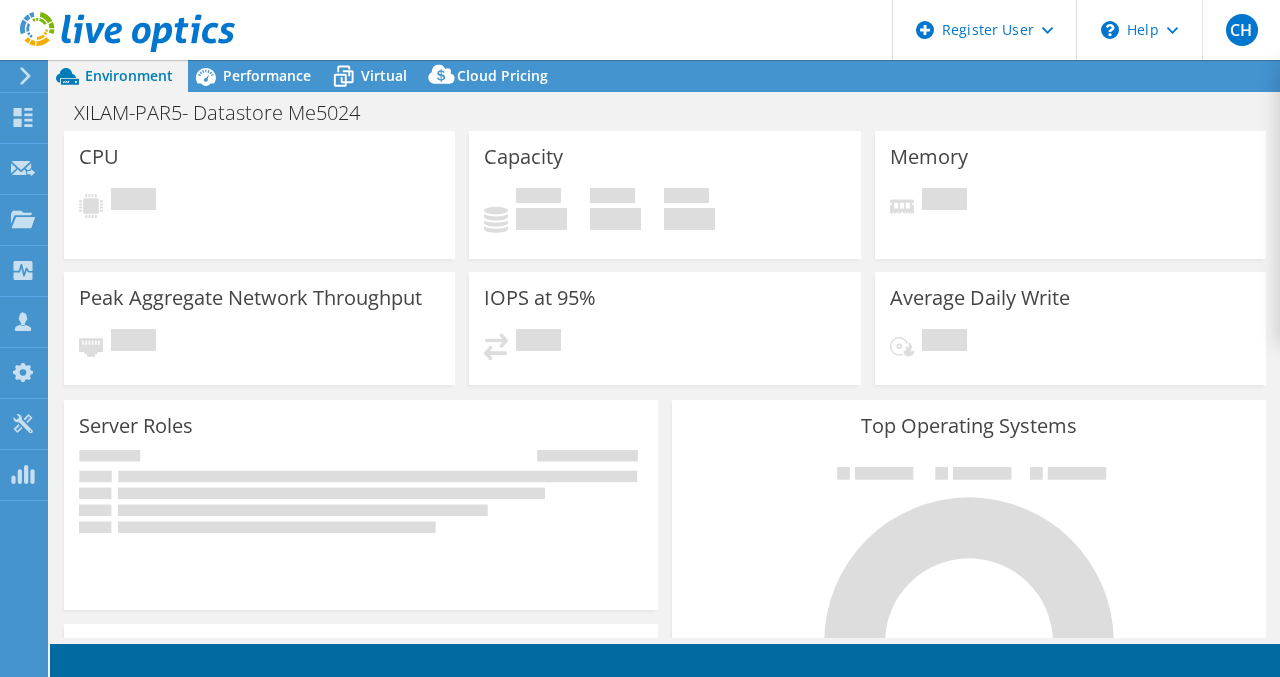 select on "USD" 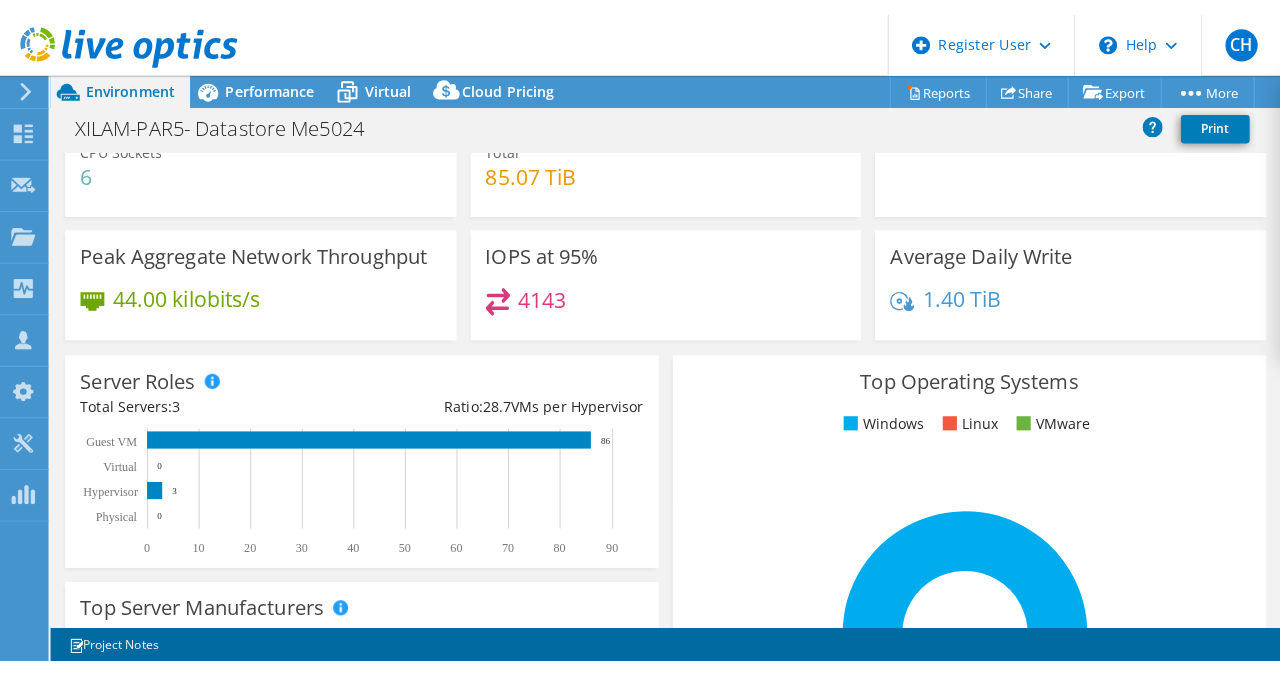 scroll, scrollTop: 0, scrollLeft: 0, axis: both 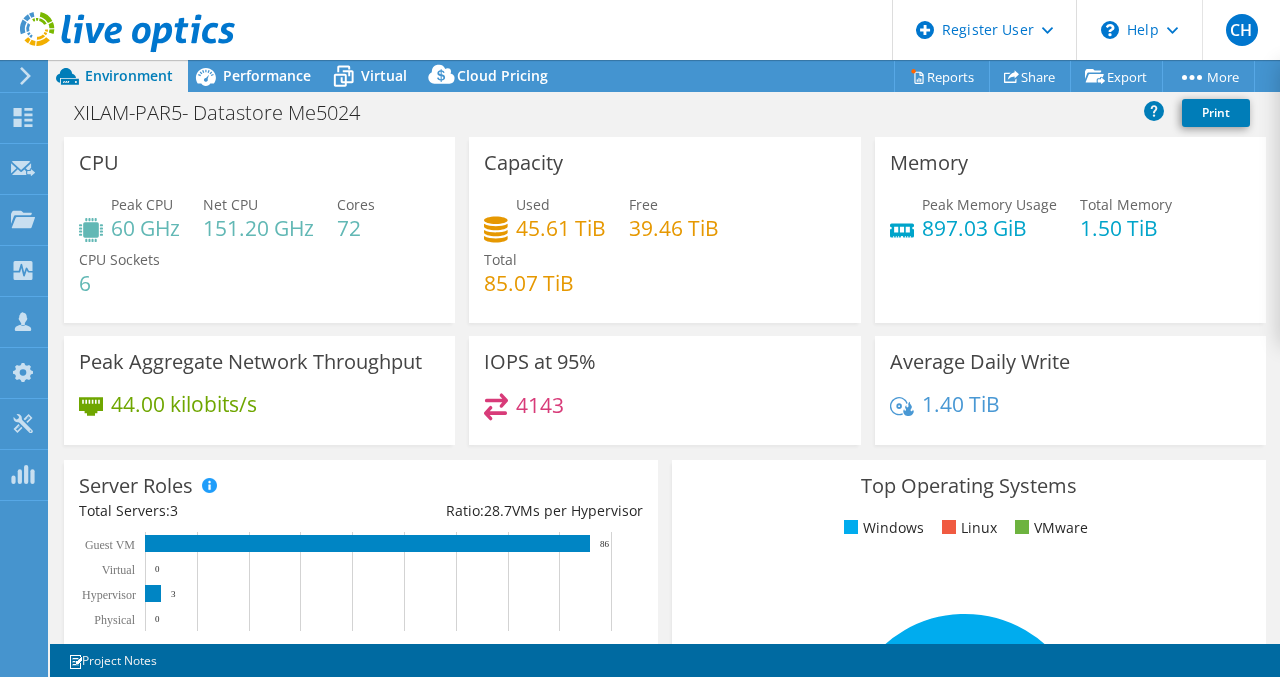 click on "Capacity
Used
45.61 TiB
Free
39.46 TiB
Total
85.07 TiB" at bounding box center (664, 230) 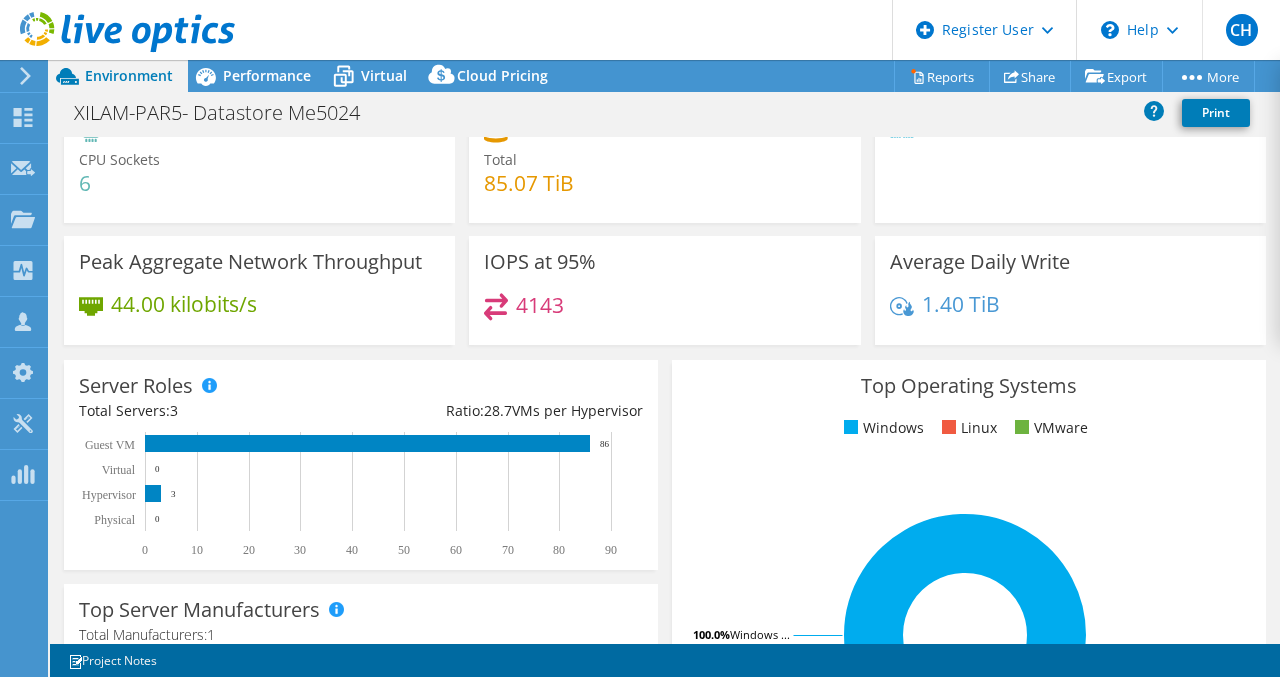 scroll, scrollTop: 0, scrollLeft: 0, axis: both 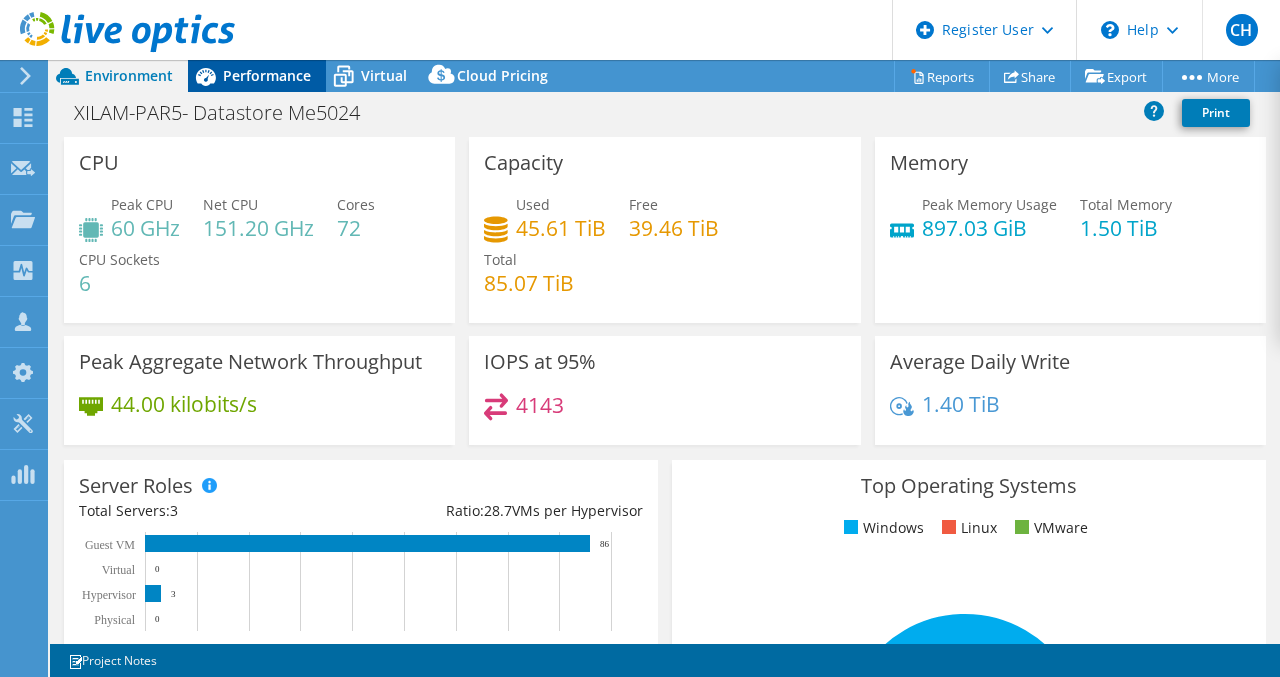 click on "Performance" at bounding box center (267, 75) 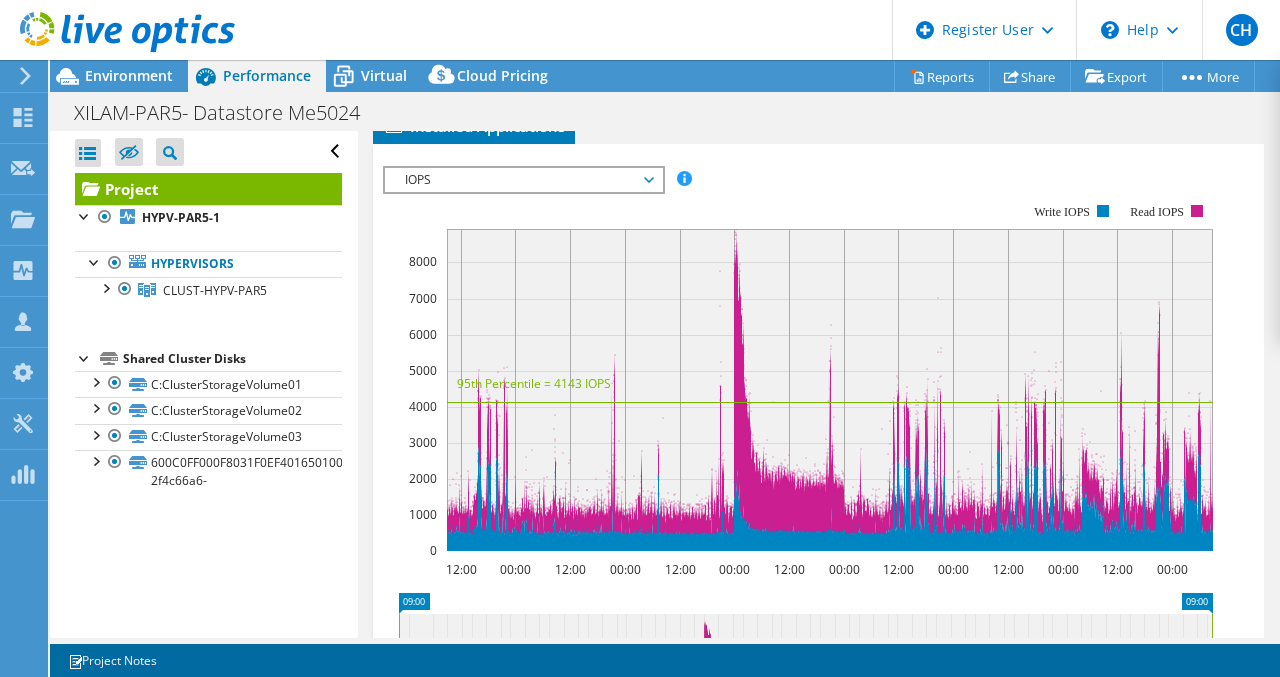 scroll, scrollTop: 500, scrollLeft: 0, axis: vertical 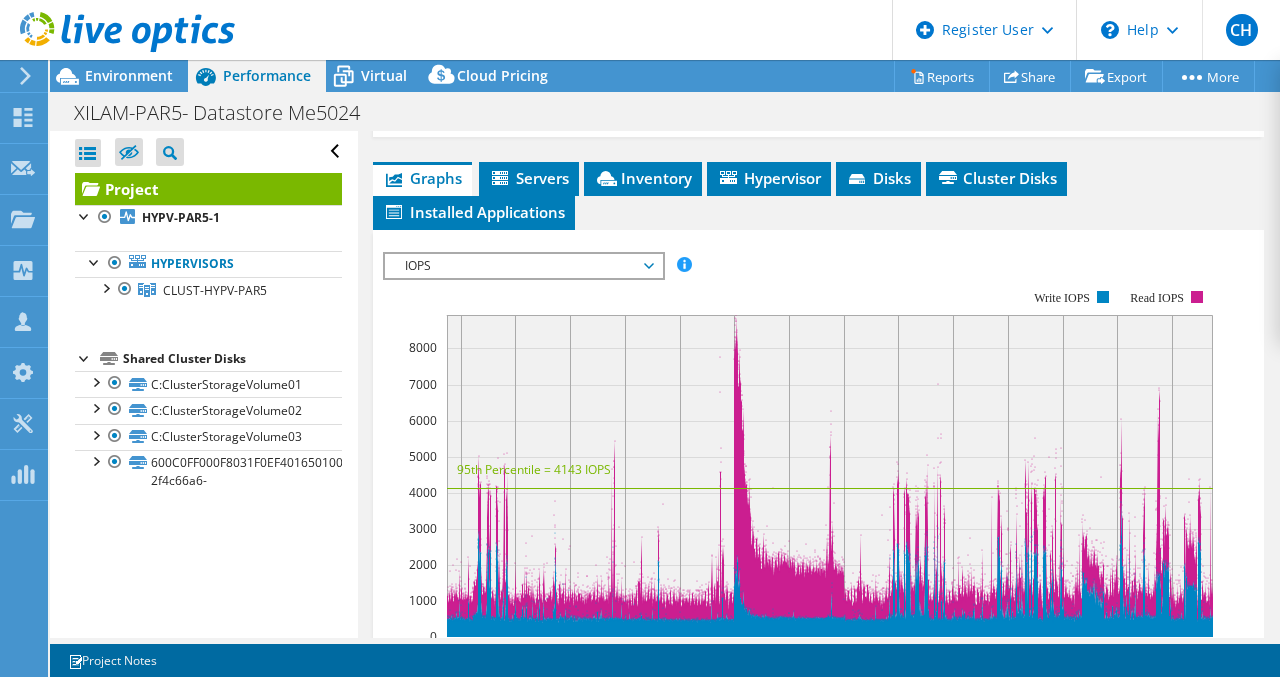 click on "IOPS
Disk Throughput
IO Size
Latency
Queue Depth
CPU Percentage
Memory
Page Faults
Participation
Network Throughput
Top Servers By Page Faults
Workload Concentration Line
Workload Concentration Bubble All IOPS 				 					 						 0" at bounding box center (819, 588) 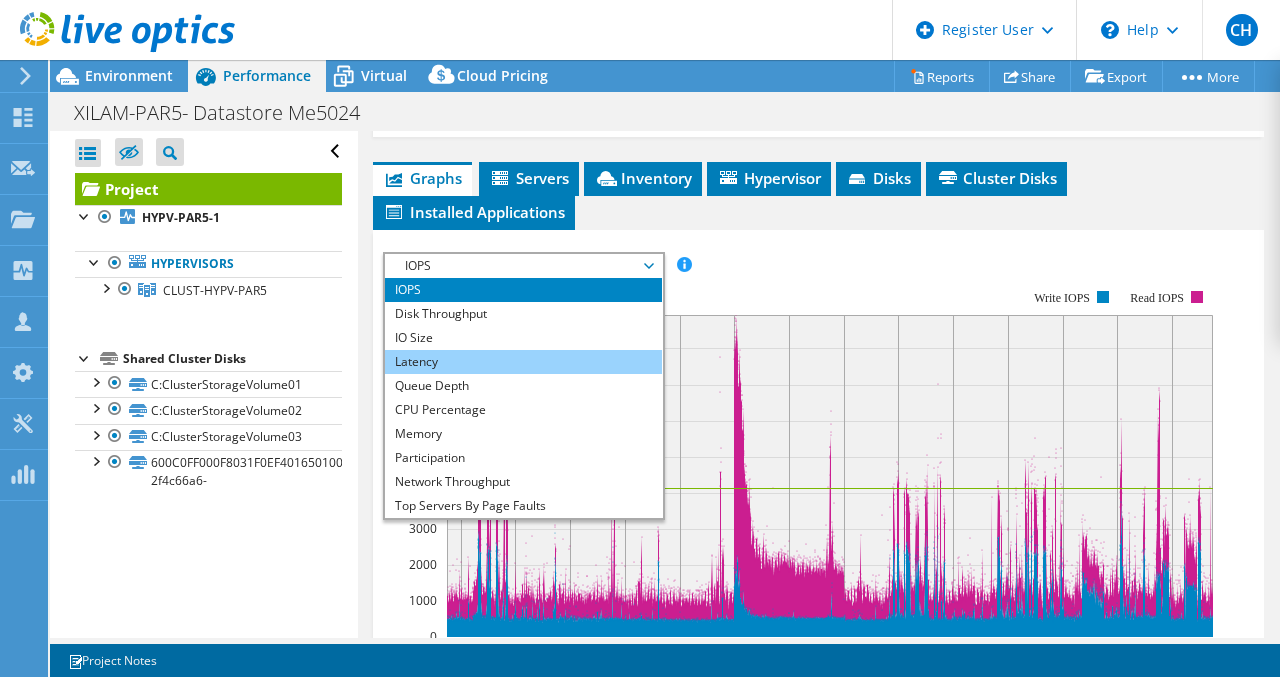 click on "Latency" at bounding box center [523, 362] 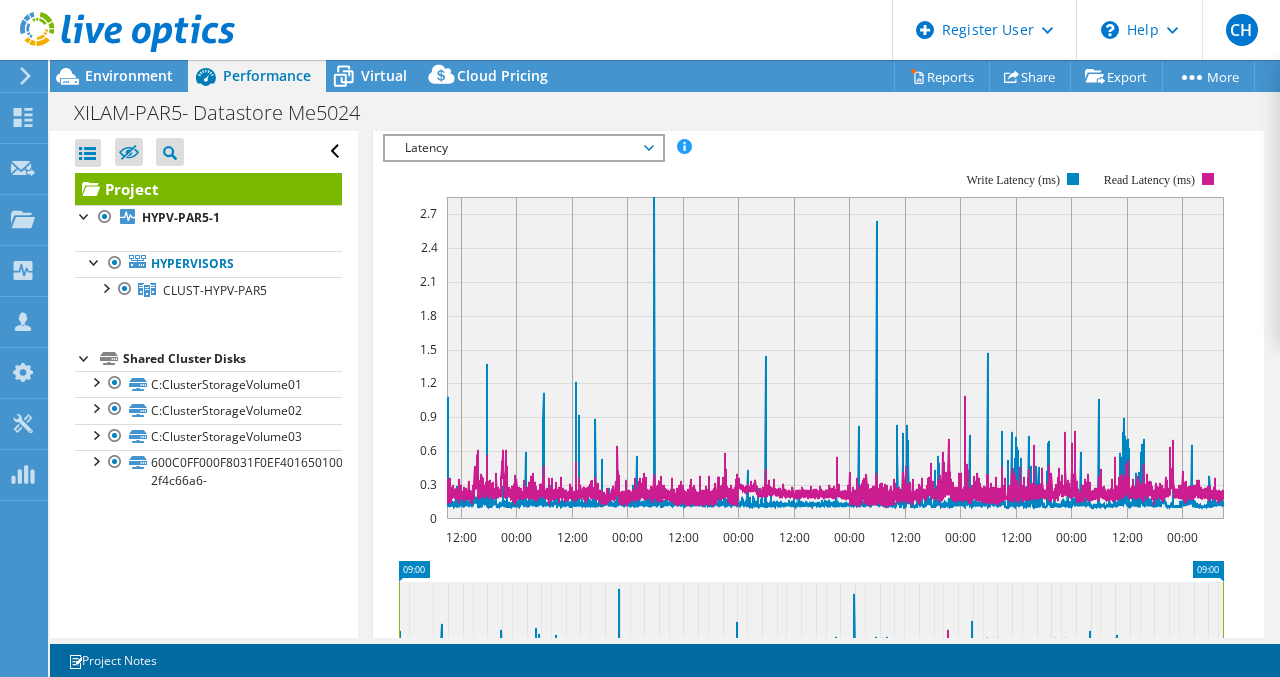 scroll, scrollTop: 395, scrollLeft: 0, axis: vertical 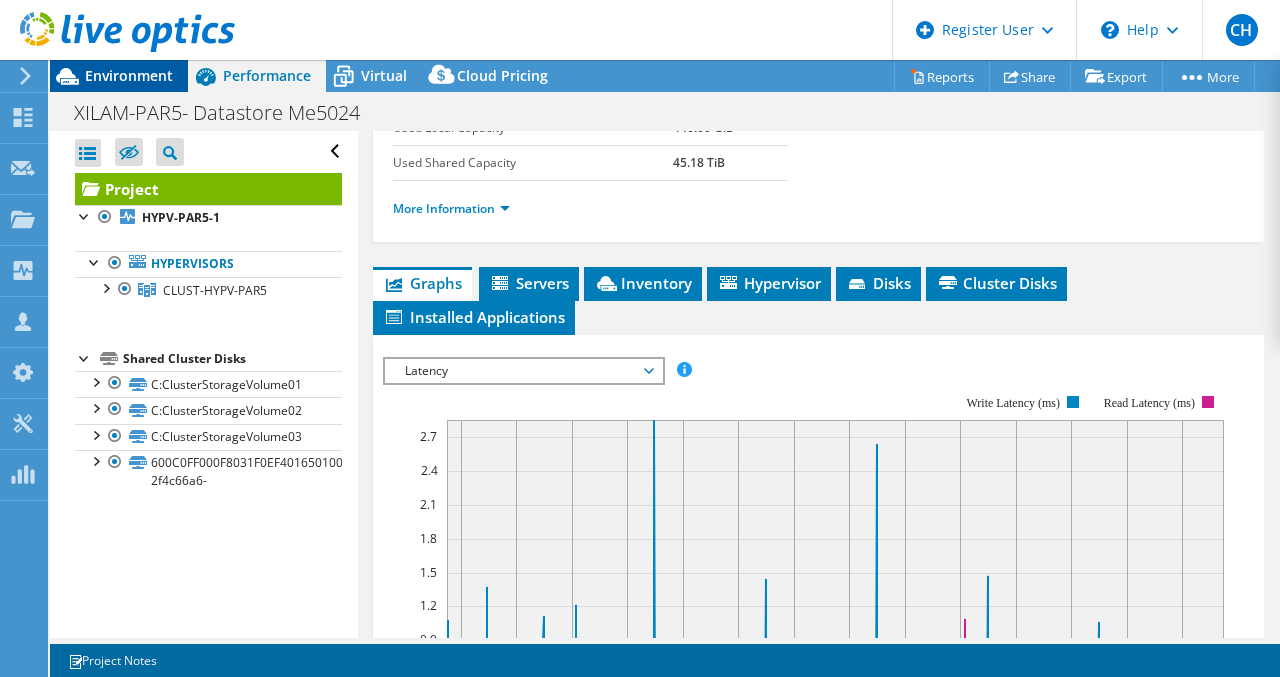 click on "Environment" at bounding box center [129, 75] 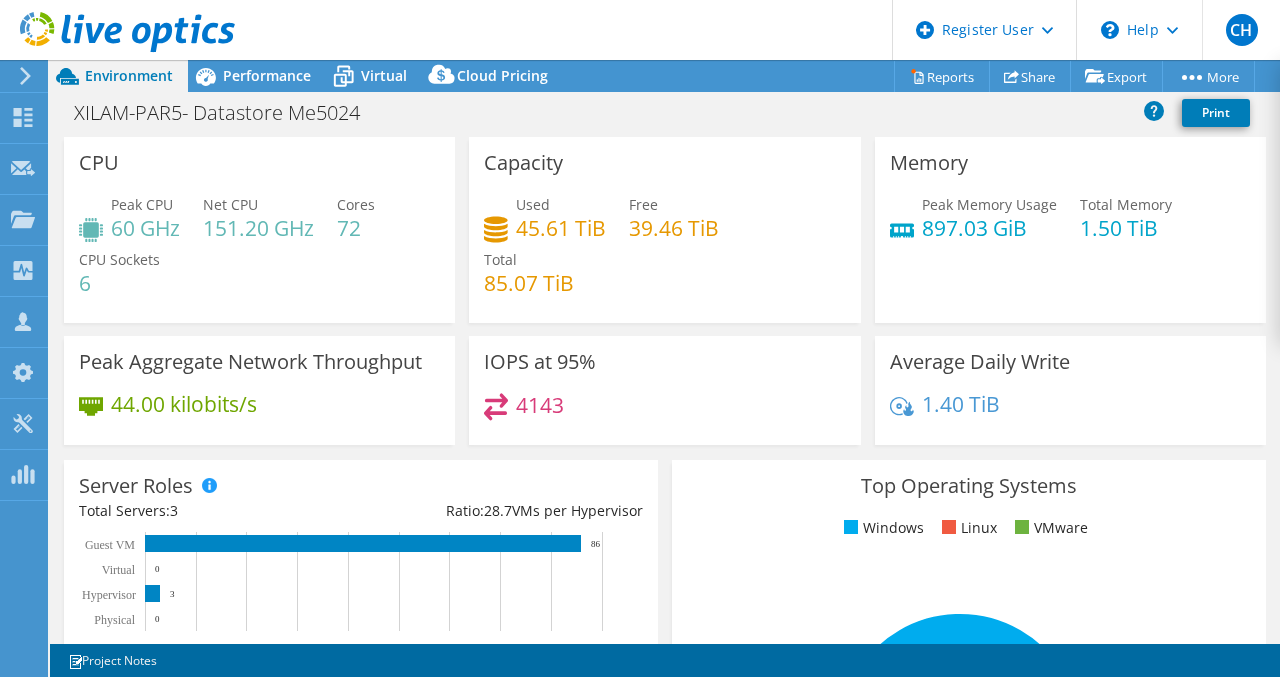 select on "USD" 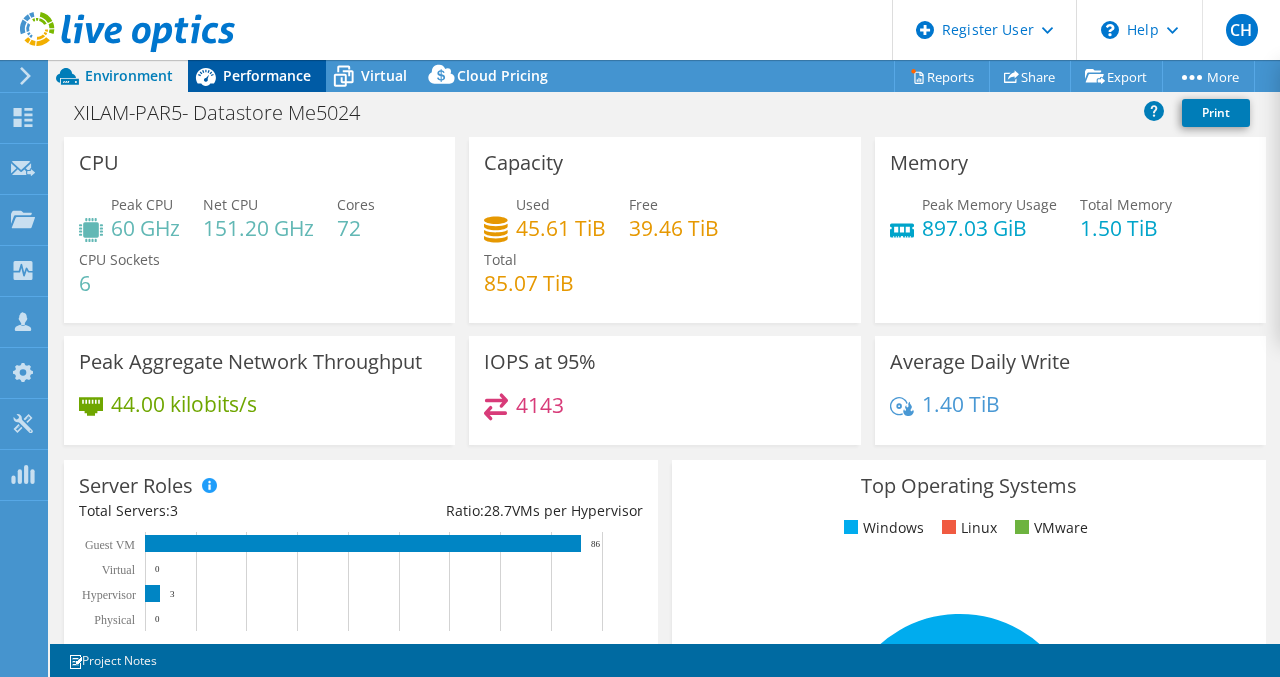 click on "Performance" at bounding box center [267, 75] 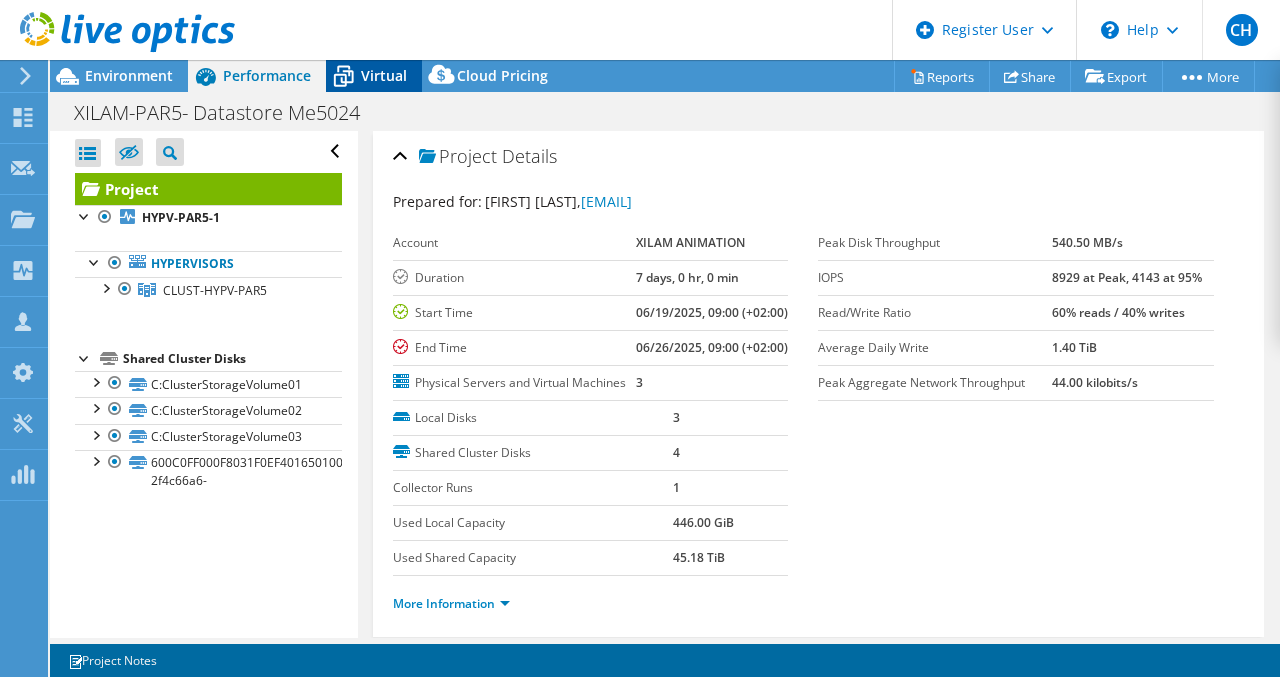 click on "Virtual" at bounding box center (384, 75) 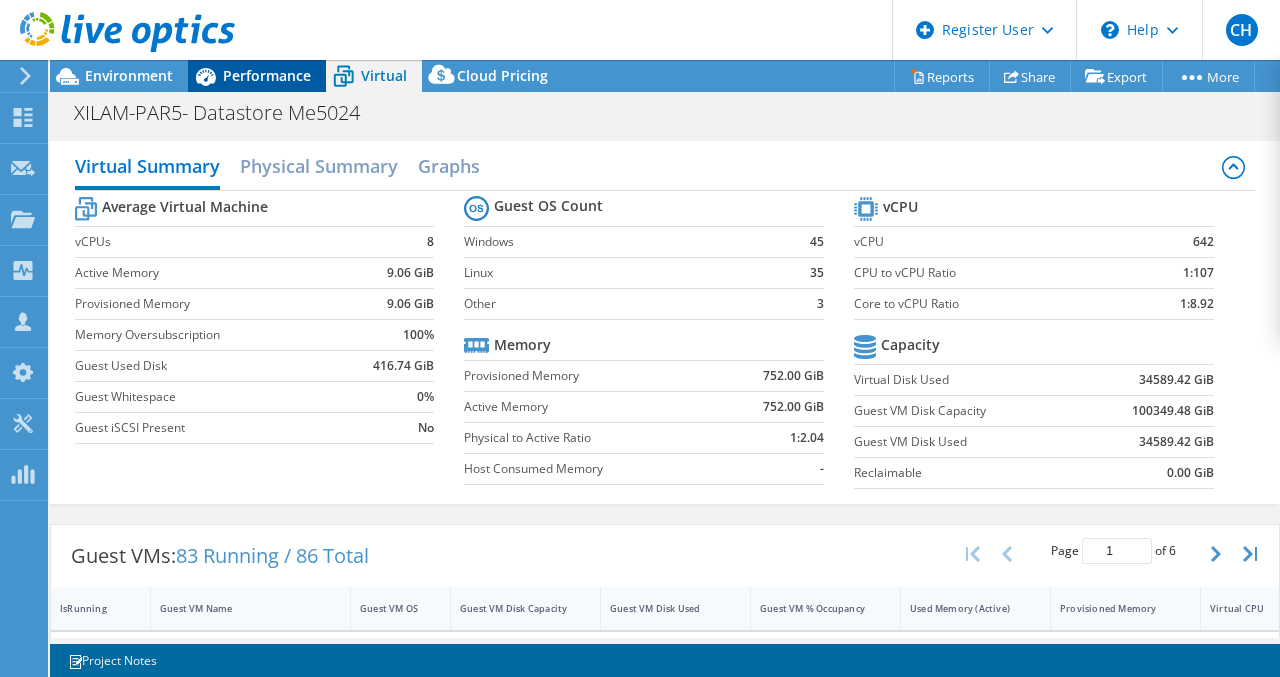 click on "Performance" at bounding box center [267, 75] 